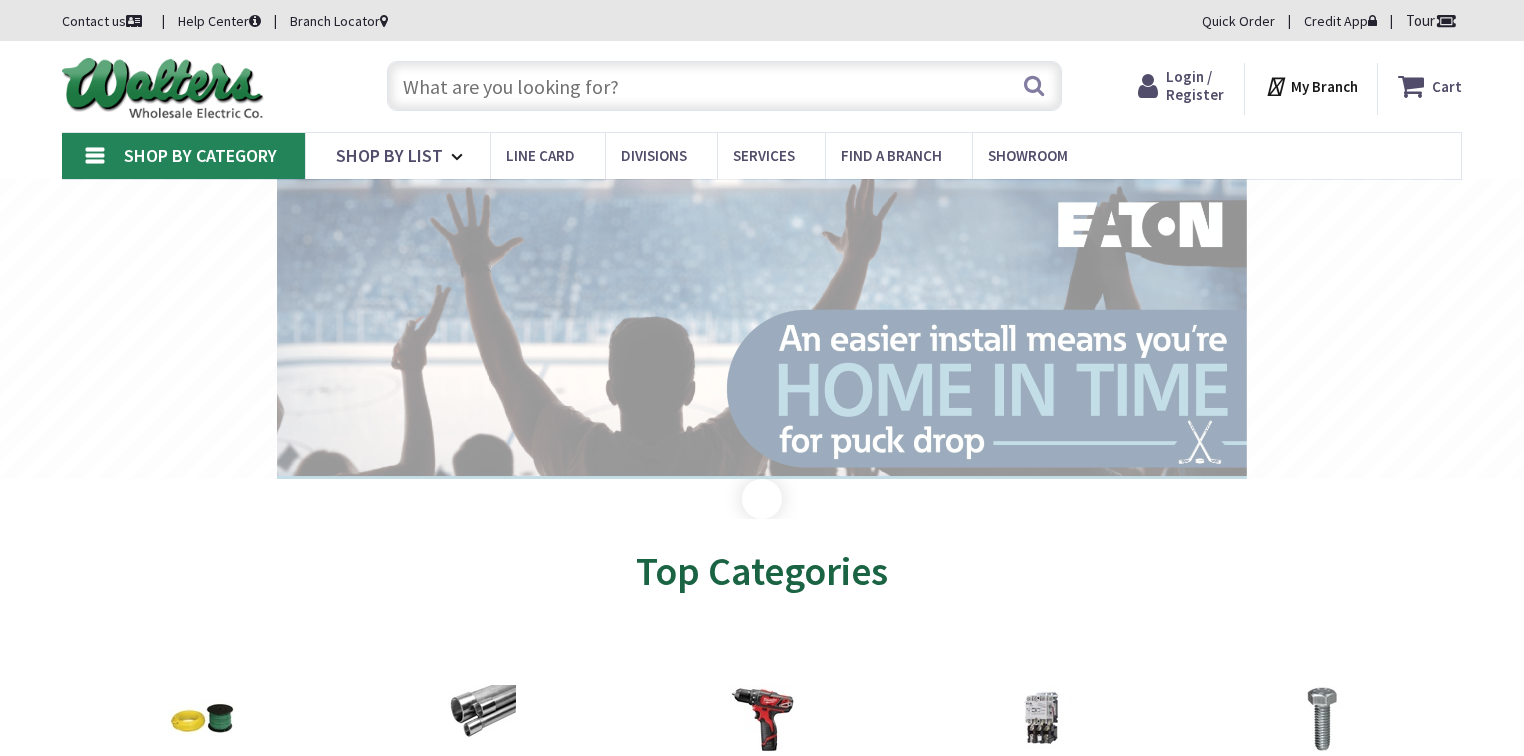 scroll, scrollTop: 0, scrollLeft: 0, axis: both 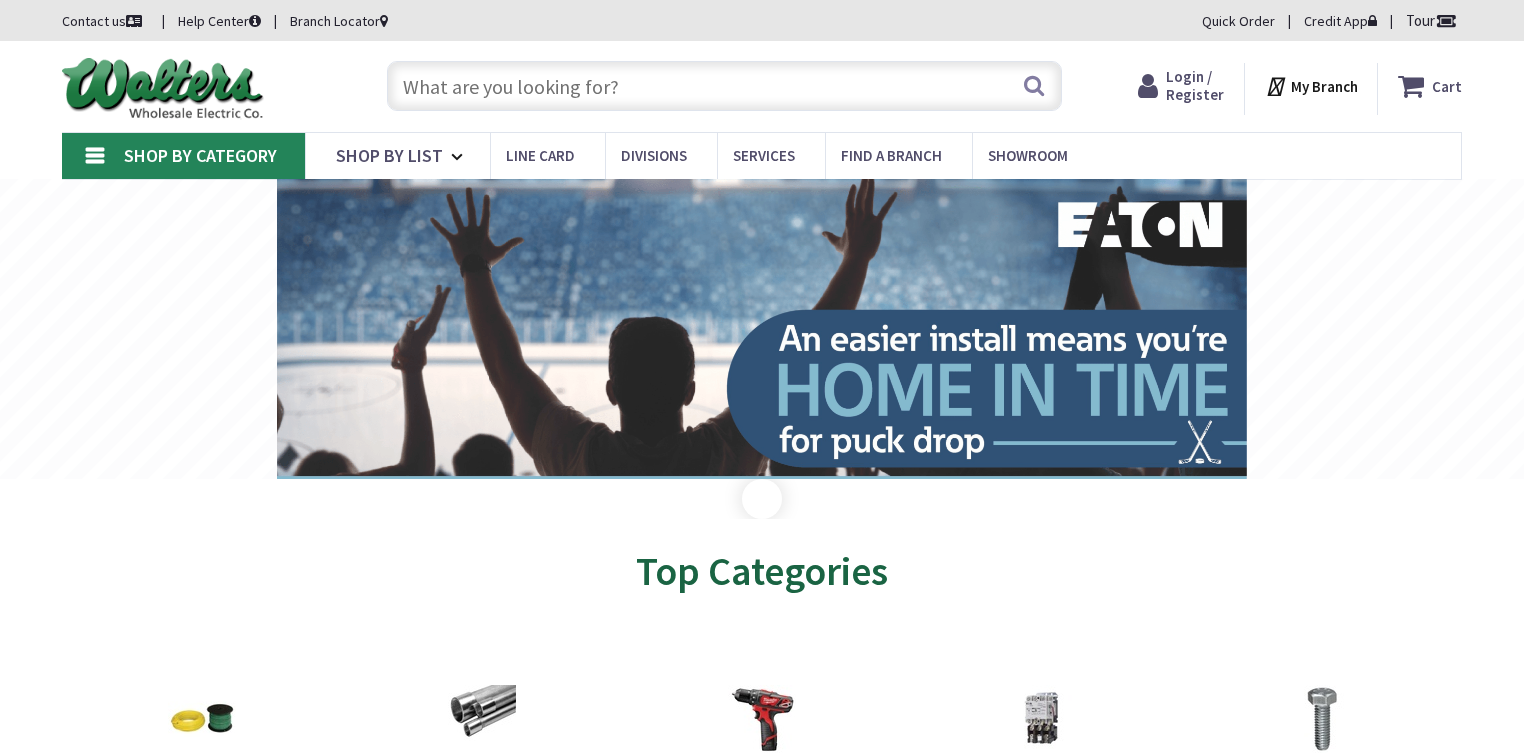click at bounding box center [724, 86] 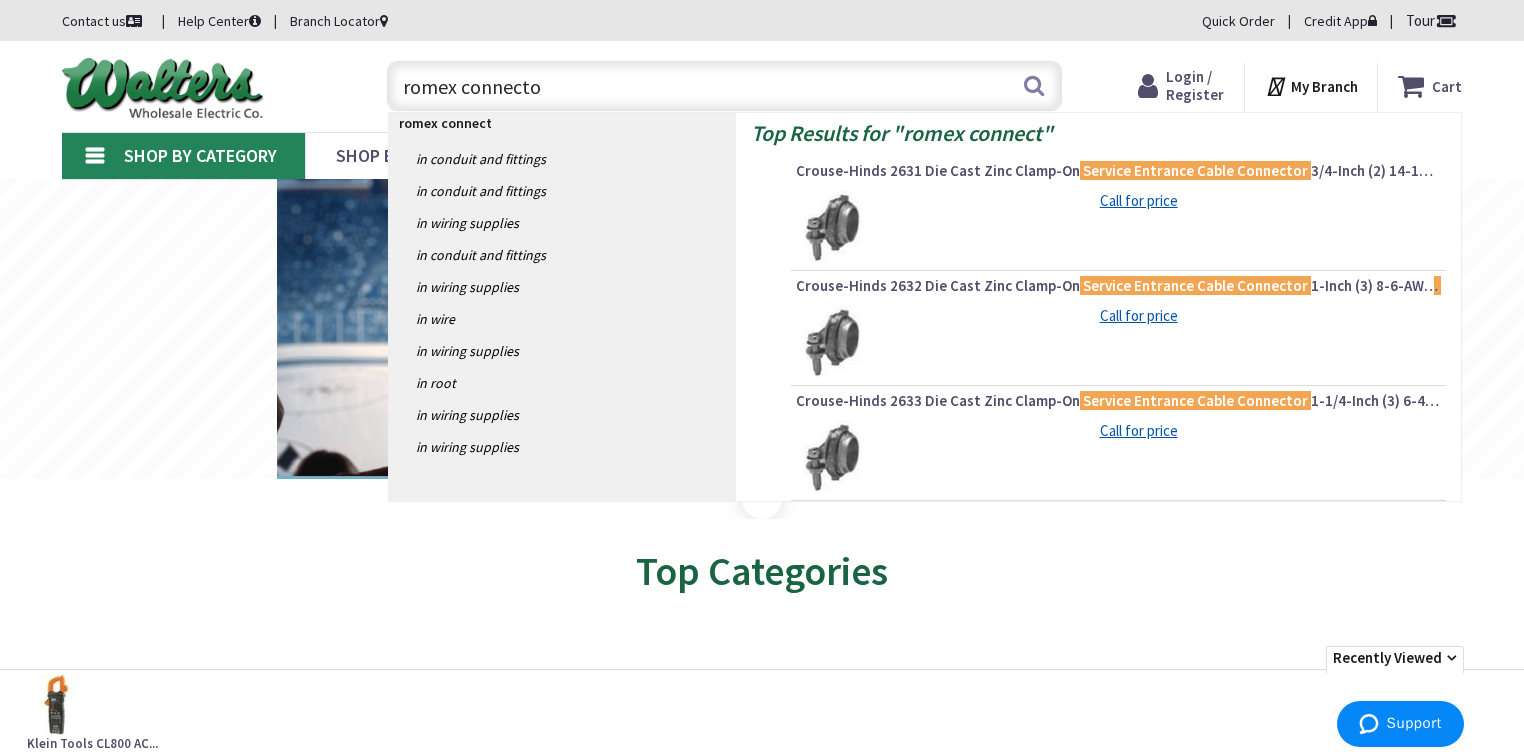 type on "romex connector" 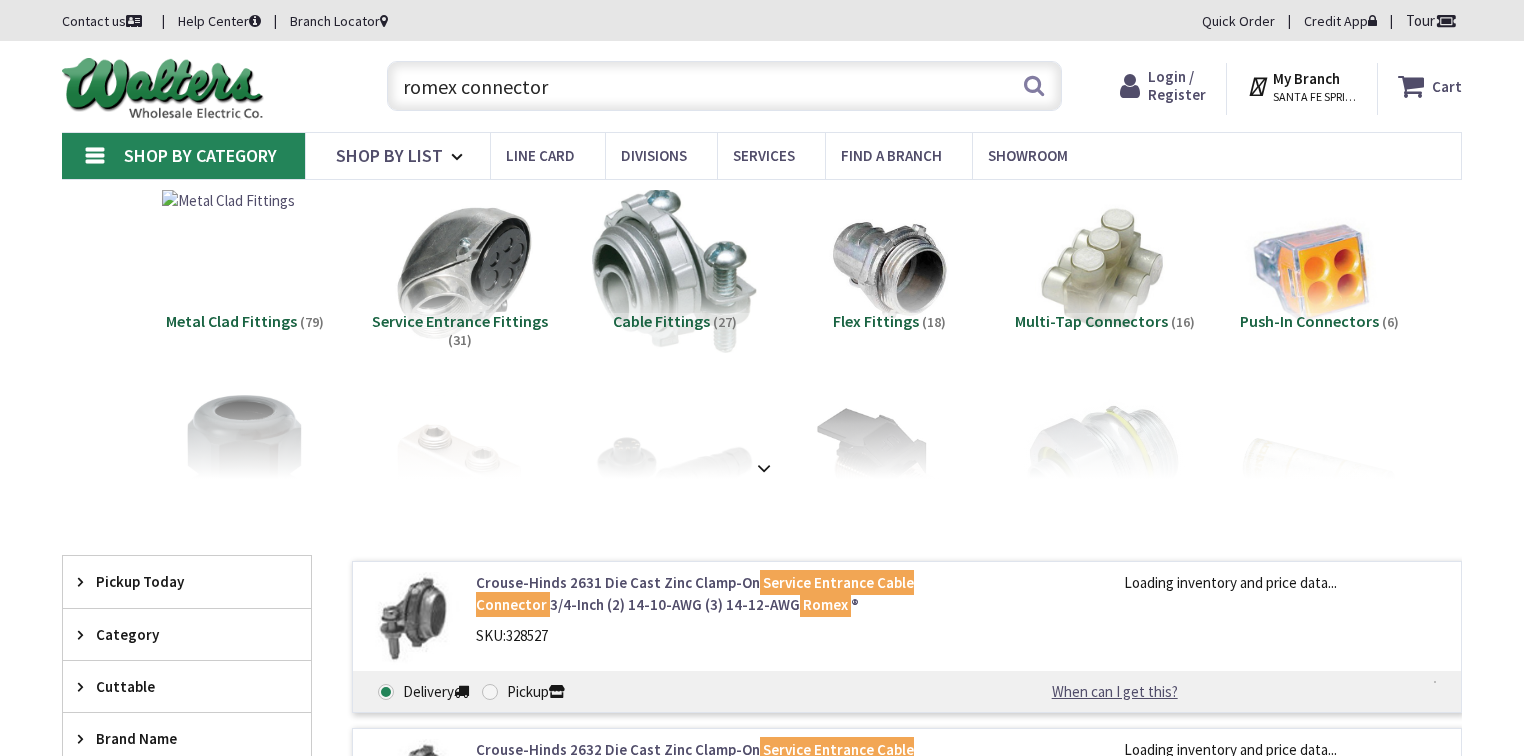 scroll, scrollTop: 0, scrollLeft: 0, axis: both 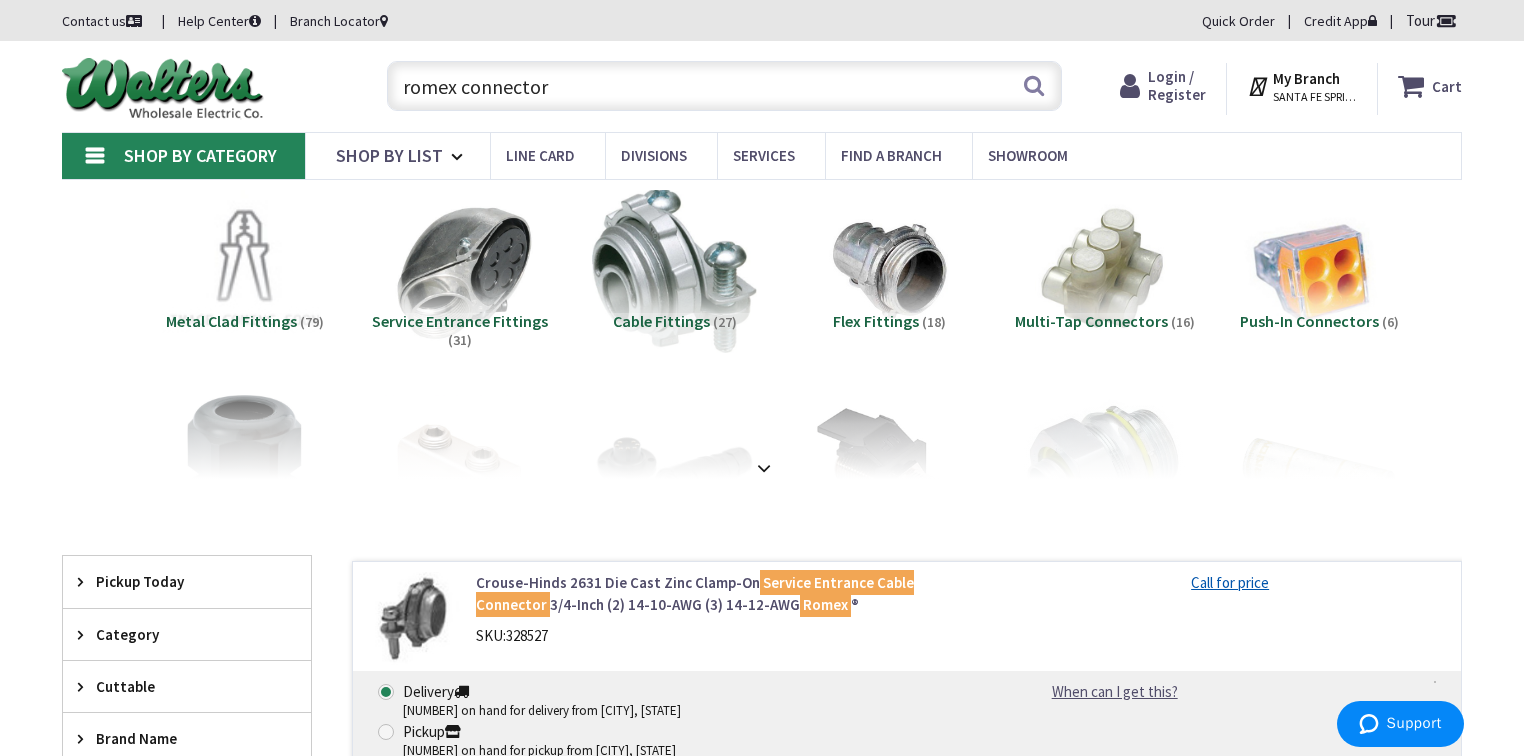 drag, startPoint x: 560, startPoint y: 90, endPoint x: 303, endPoint y: 92, distance: 257.00778 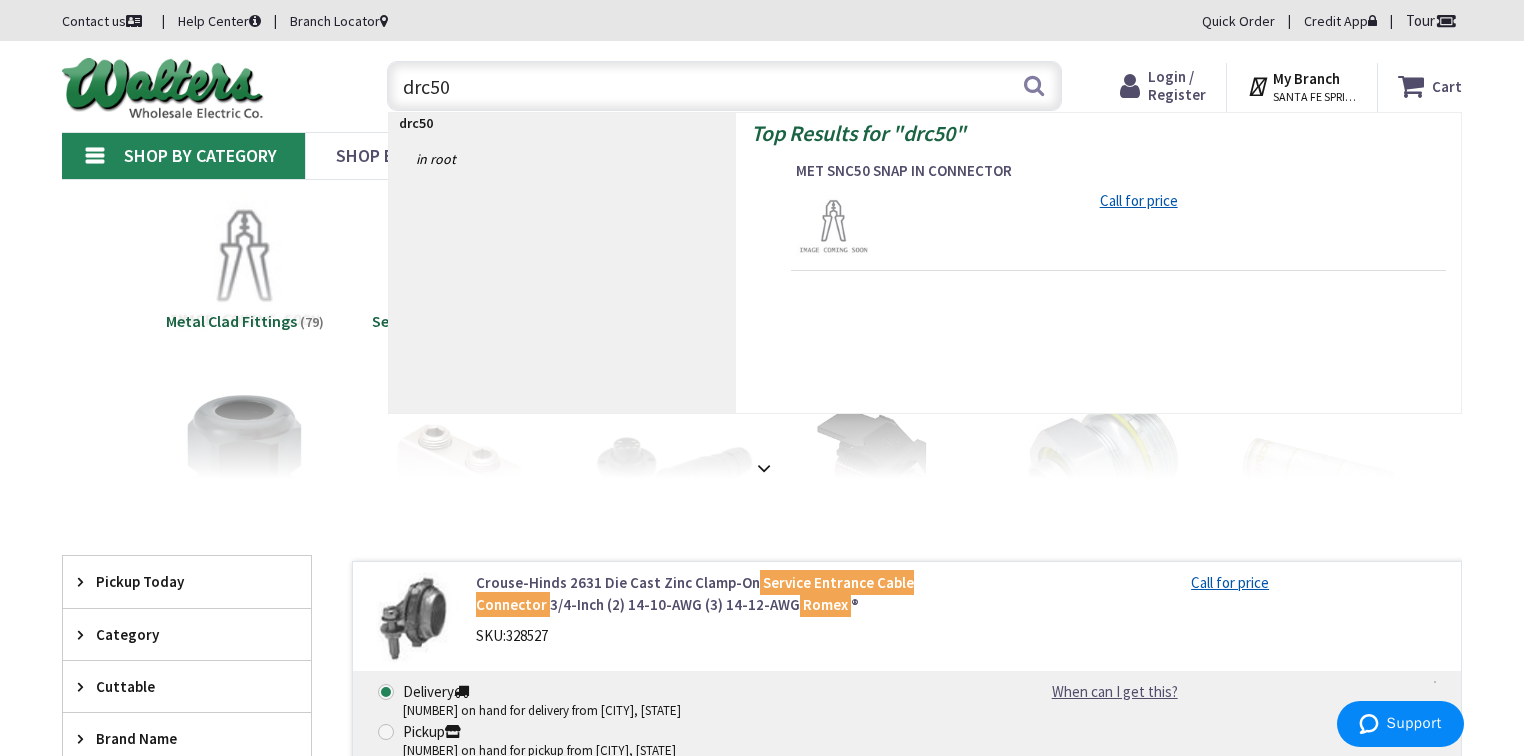 drag, startPoint x: 507, startPoint y: 88, endPoint x: 358, endPoint y: 90, distance: 149.01343 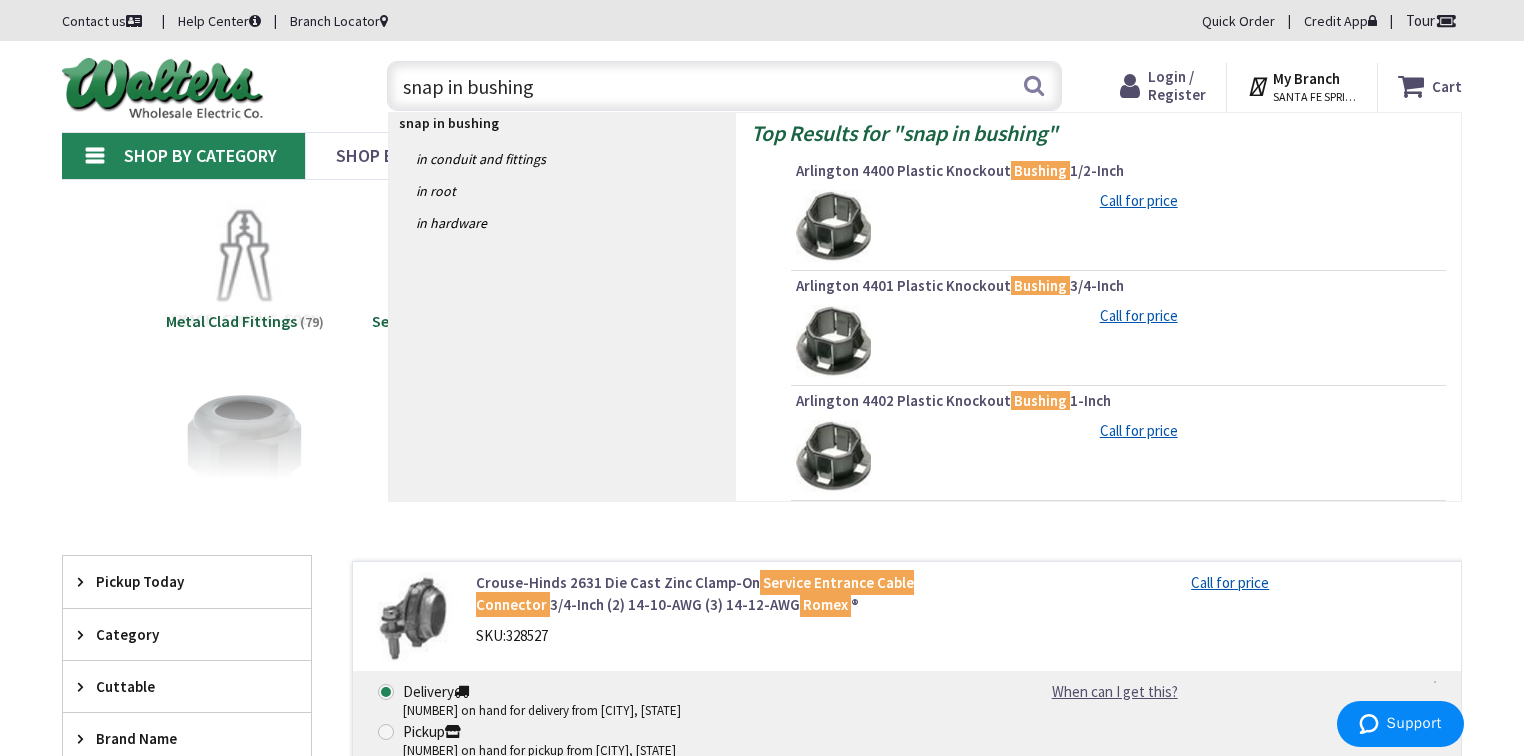drag, startPoint x: 583, startPoint y: 90, endPoint x: 310, endPoint y: 83, distance: 273.08972 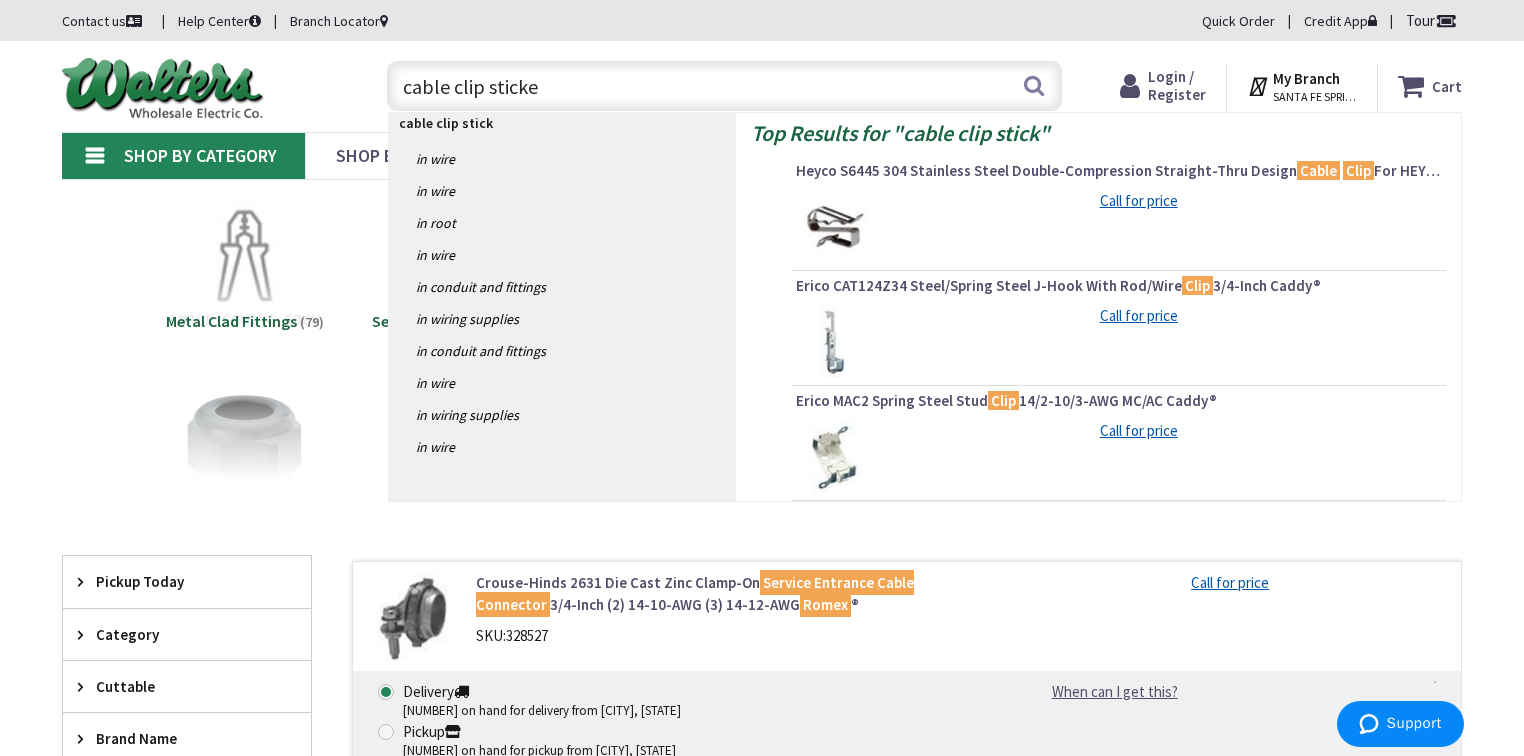 type on "cable clip sticker" 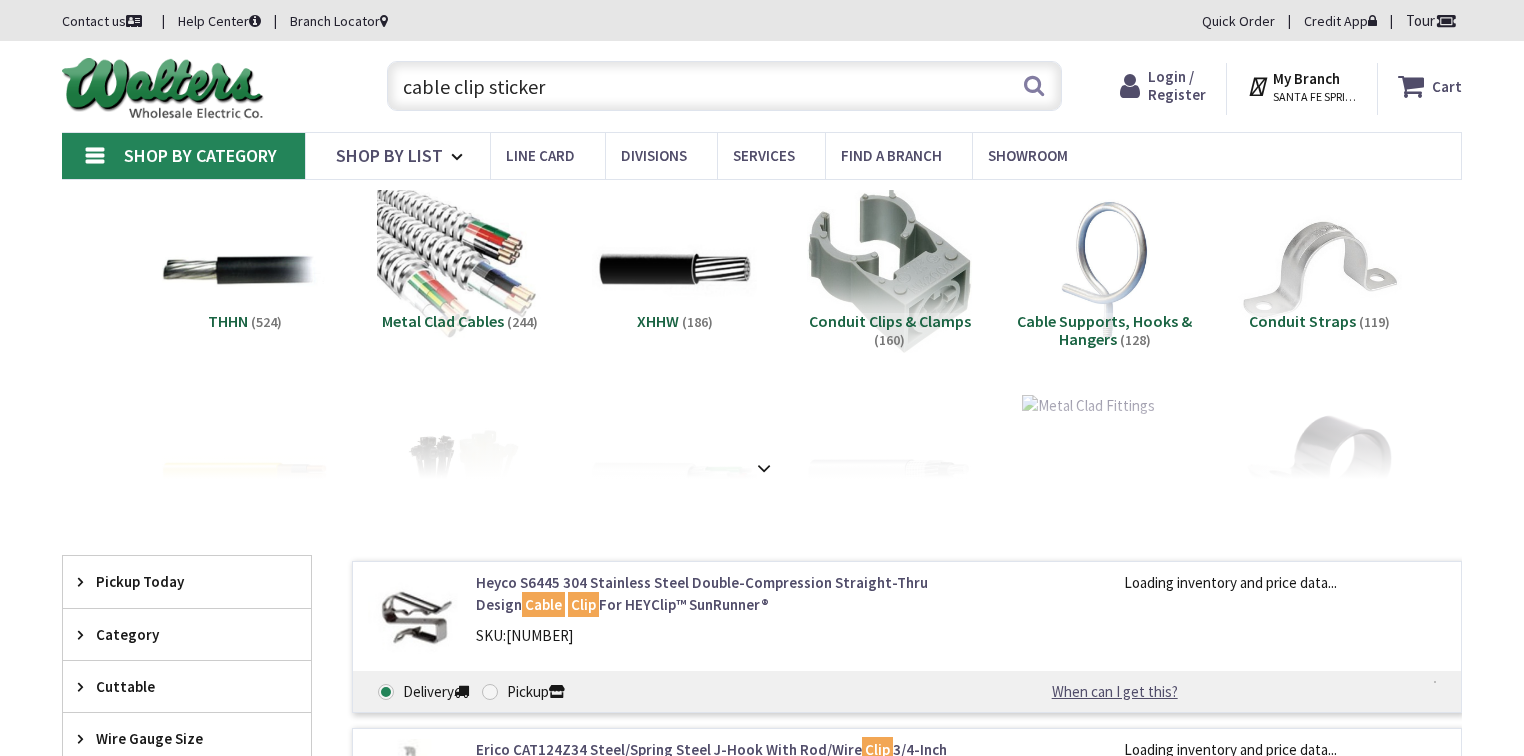 scroll, scrollTop: 0, scrollLeft: 0, axis: both 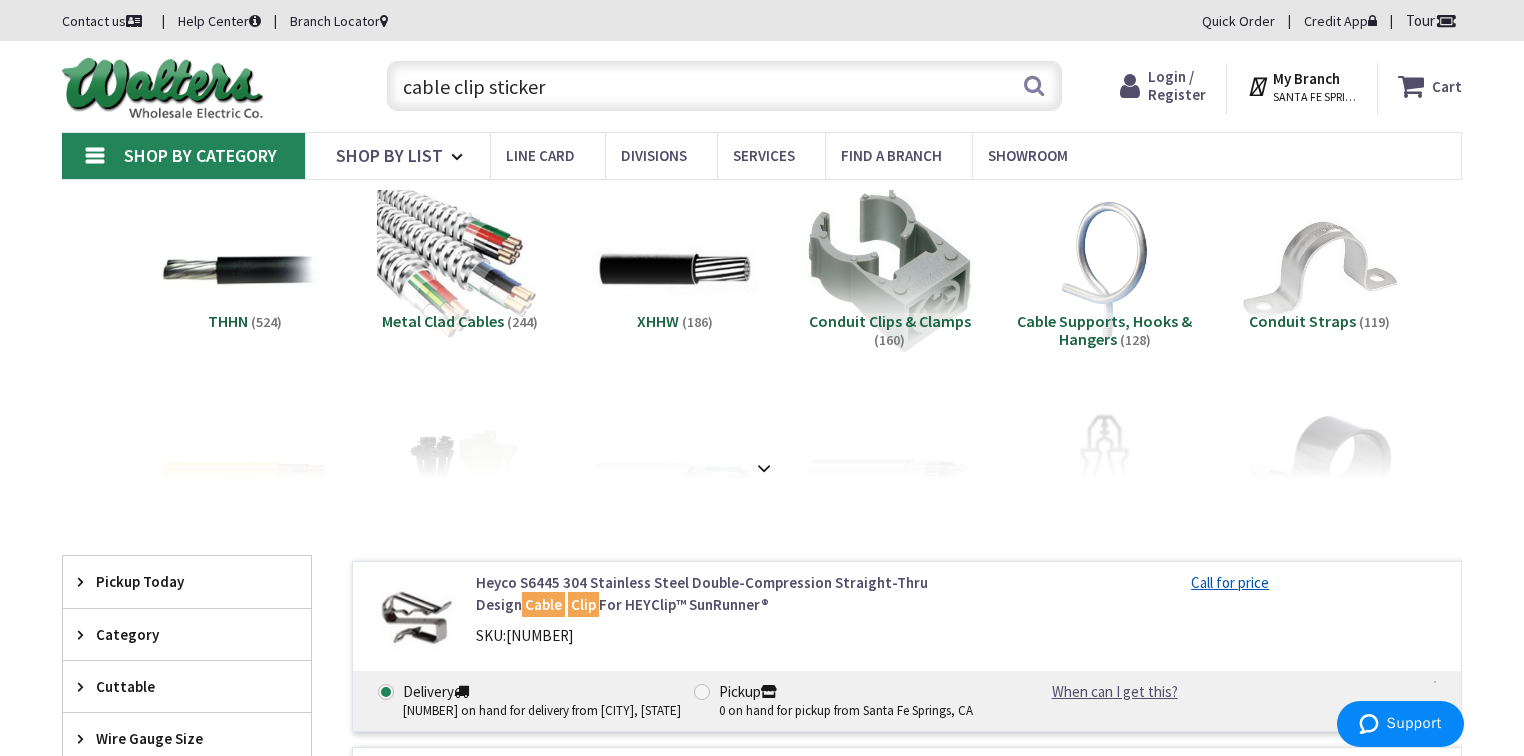 drag, startPoint x: 509, startPoint y: 91, endPoint x: 334, endPoint y: 84, distance: 175.13994 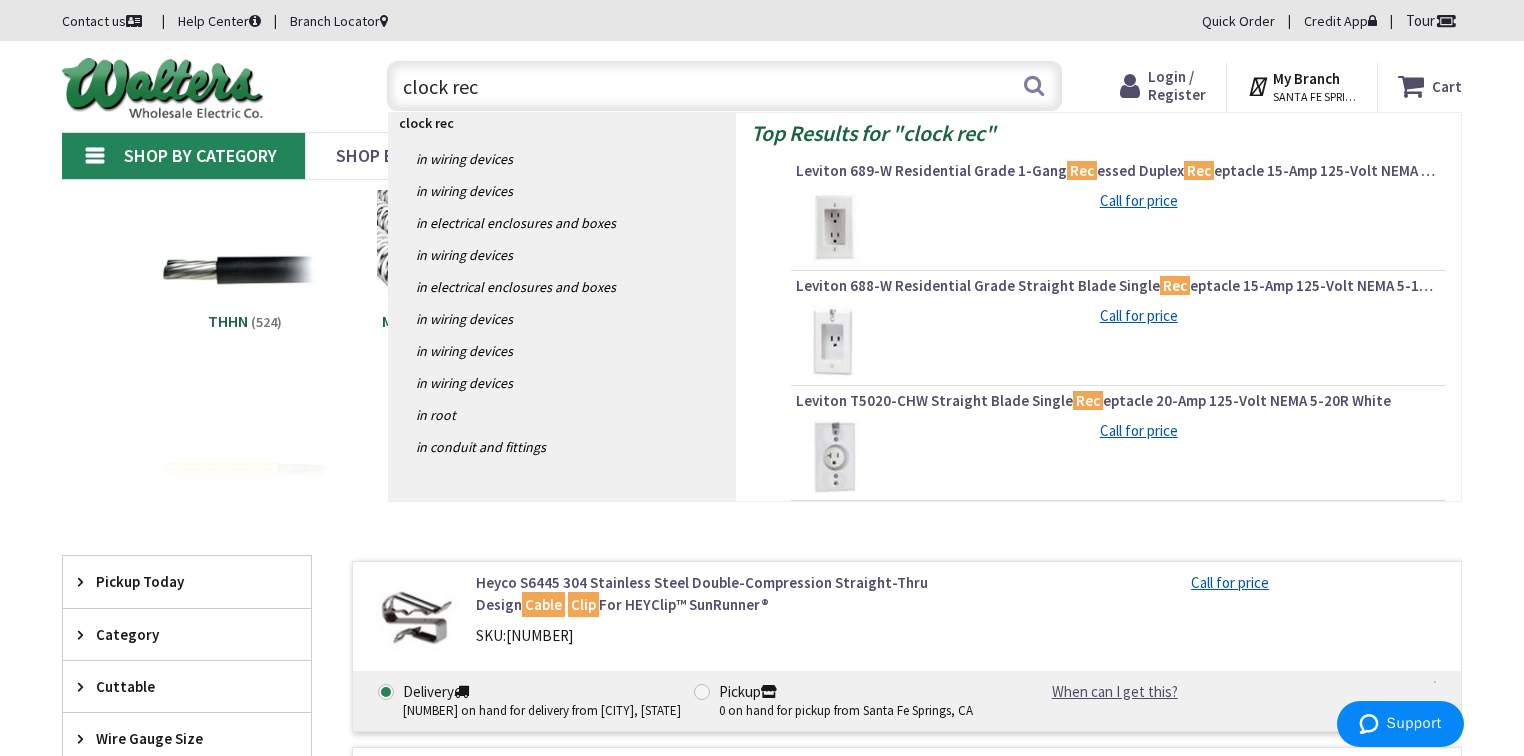 click on "clock rec" at bounding box center (724, 86) 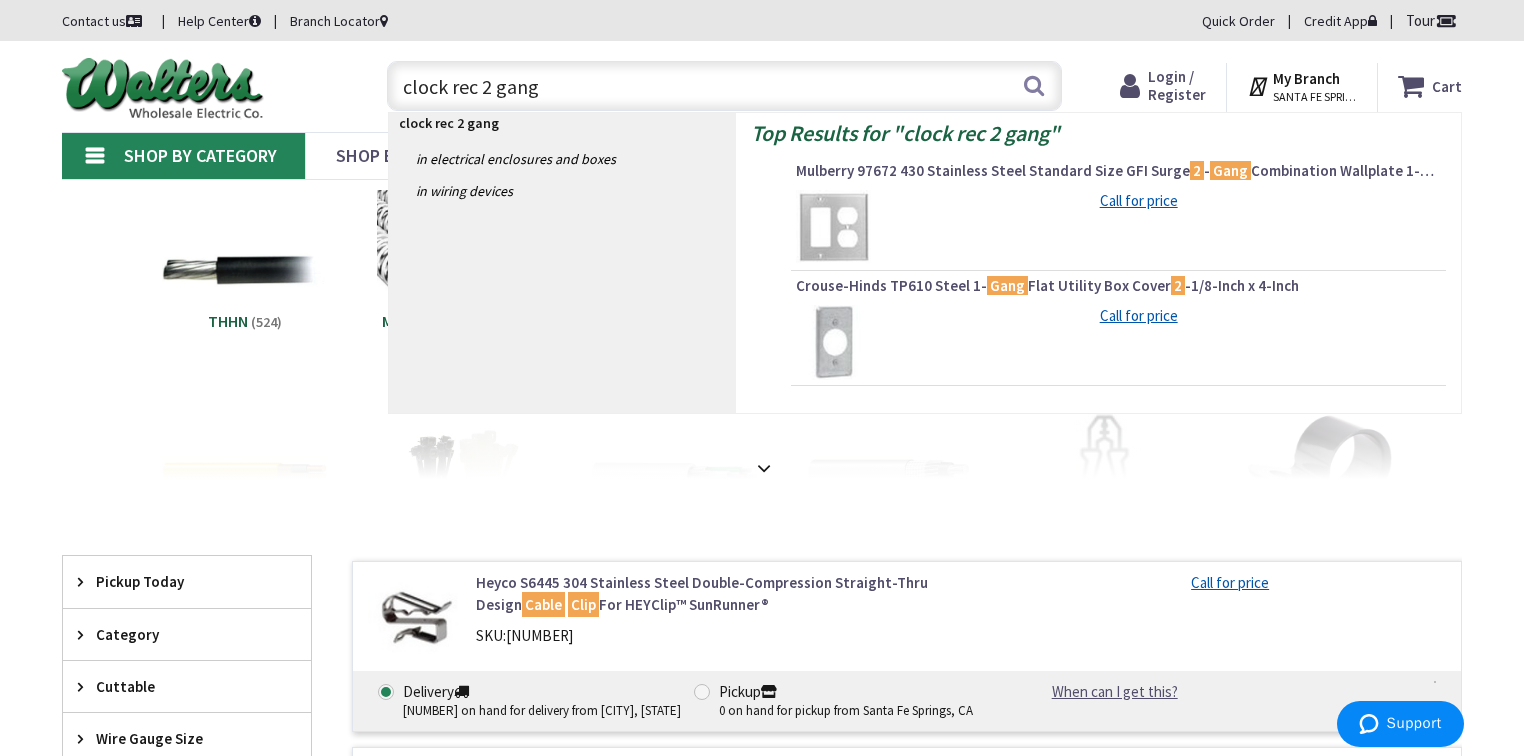 drag, startPoint x: 594, startPoint y: 88, endPoint x: 484, endPoint y: 87, distance: 110.00455 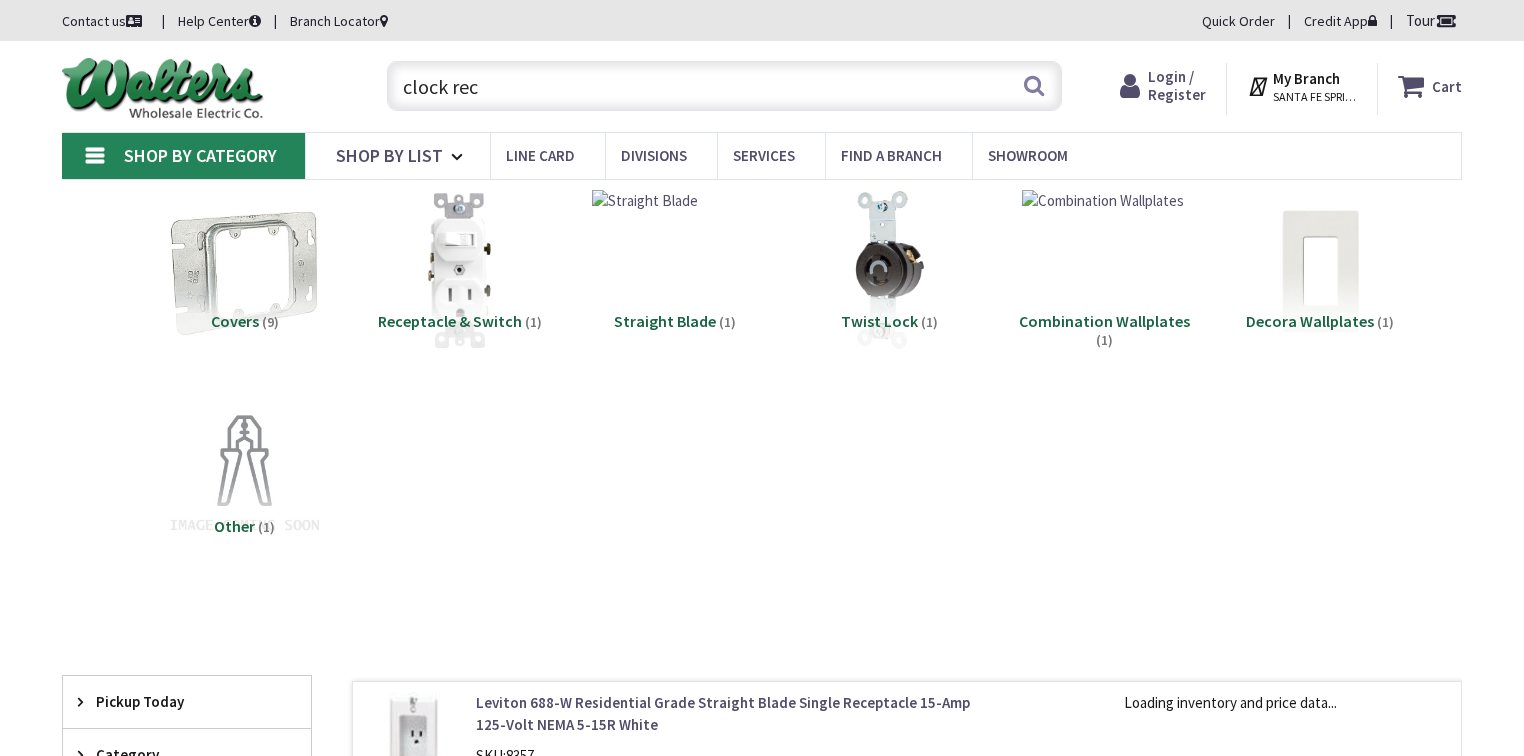 scroll, scrollTop: 0, scrollLeft: 0, axis: both 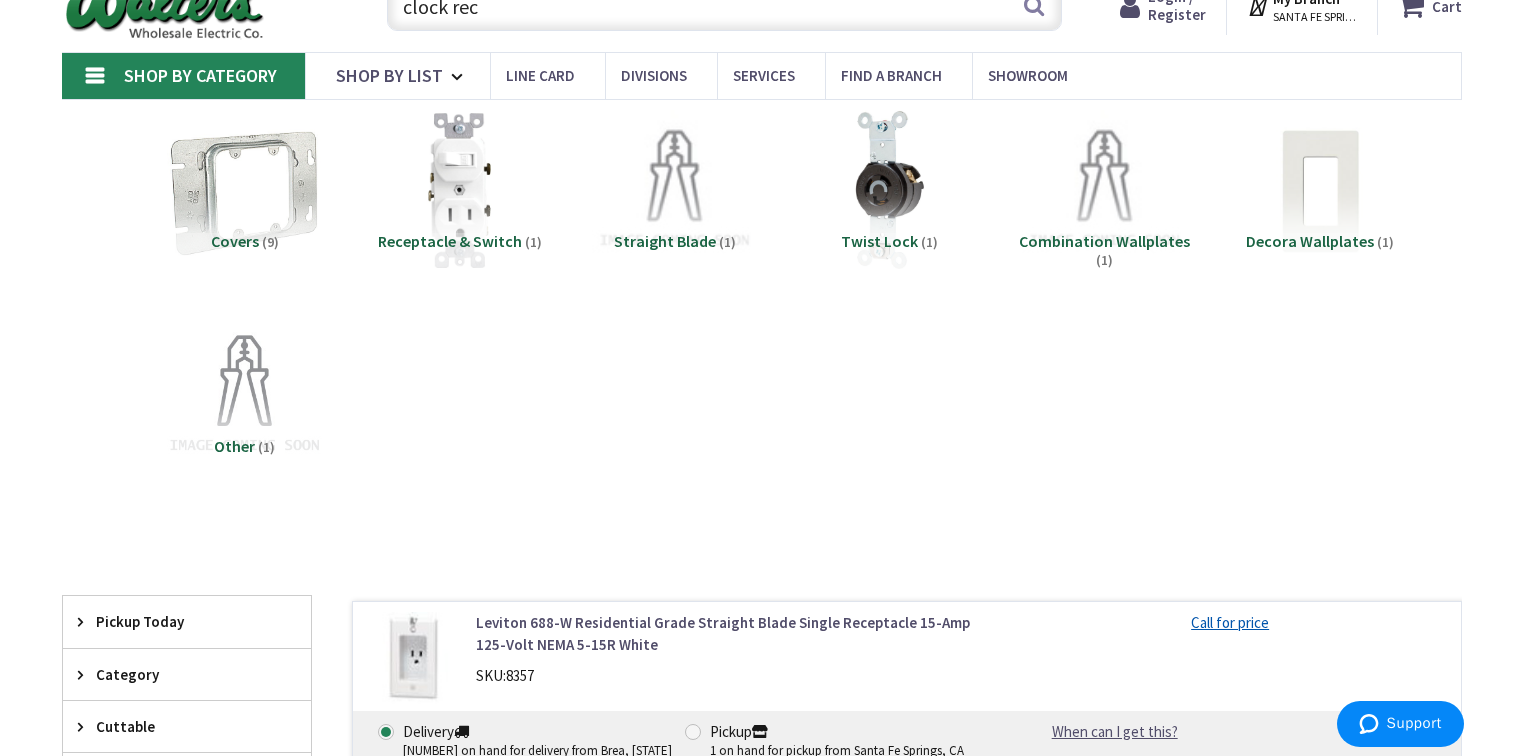 click on "clock rec" at bounding box center [724, 6] 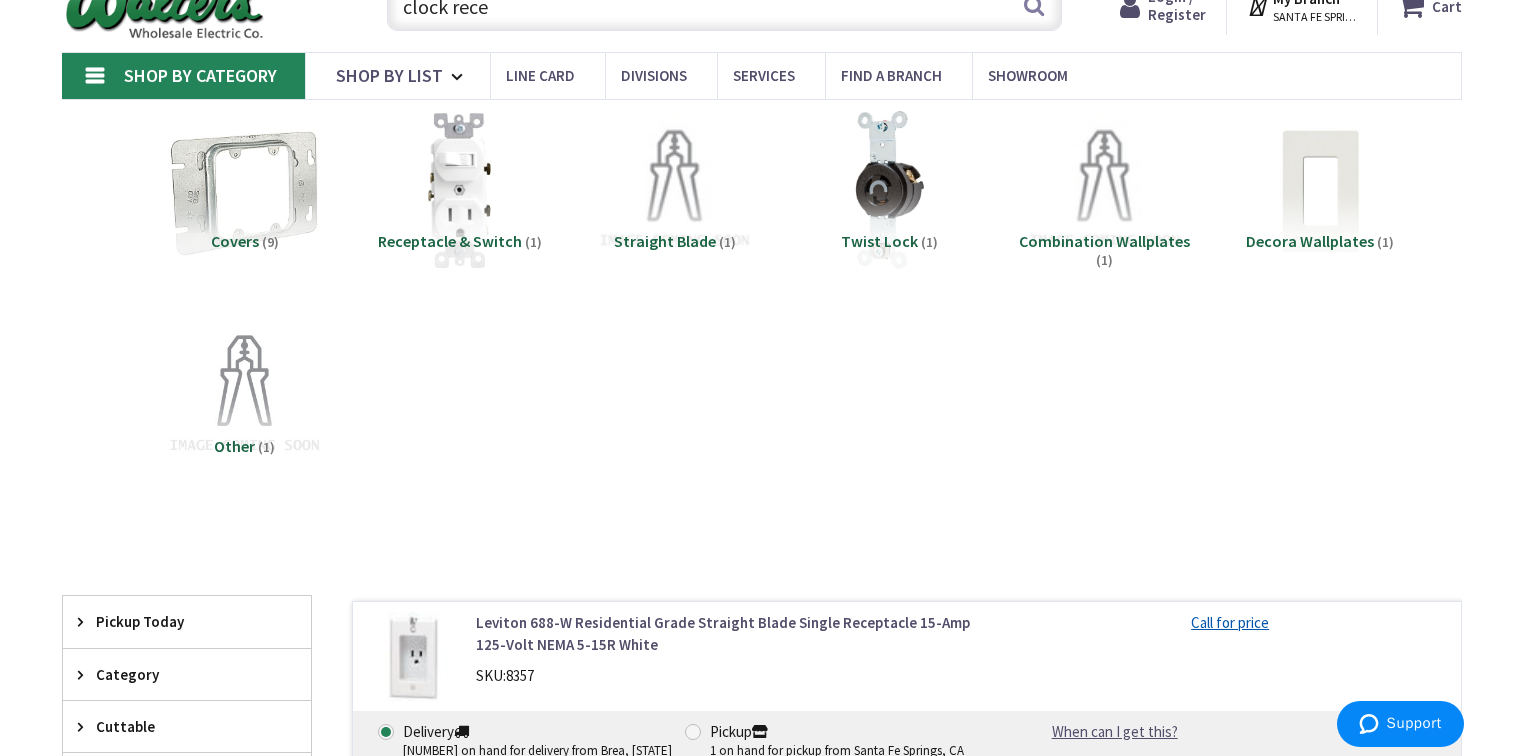 scroll, scrollTop: 73, scrollLeft: 0, axis: vertical 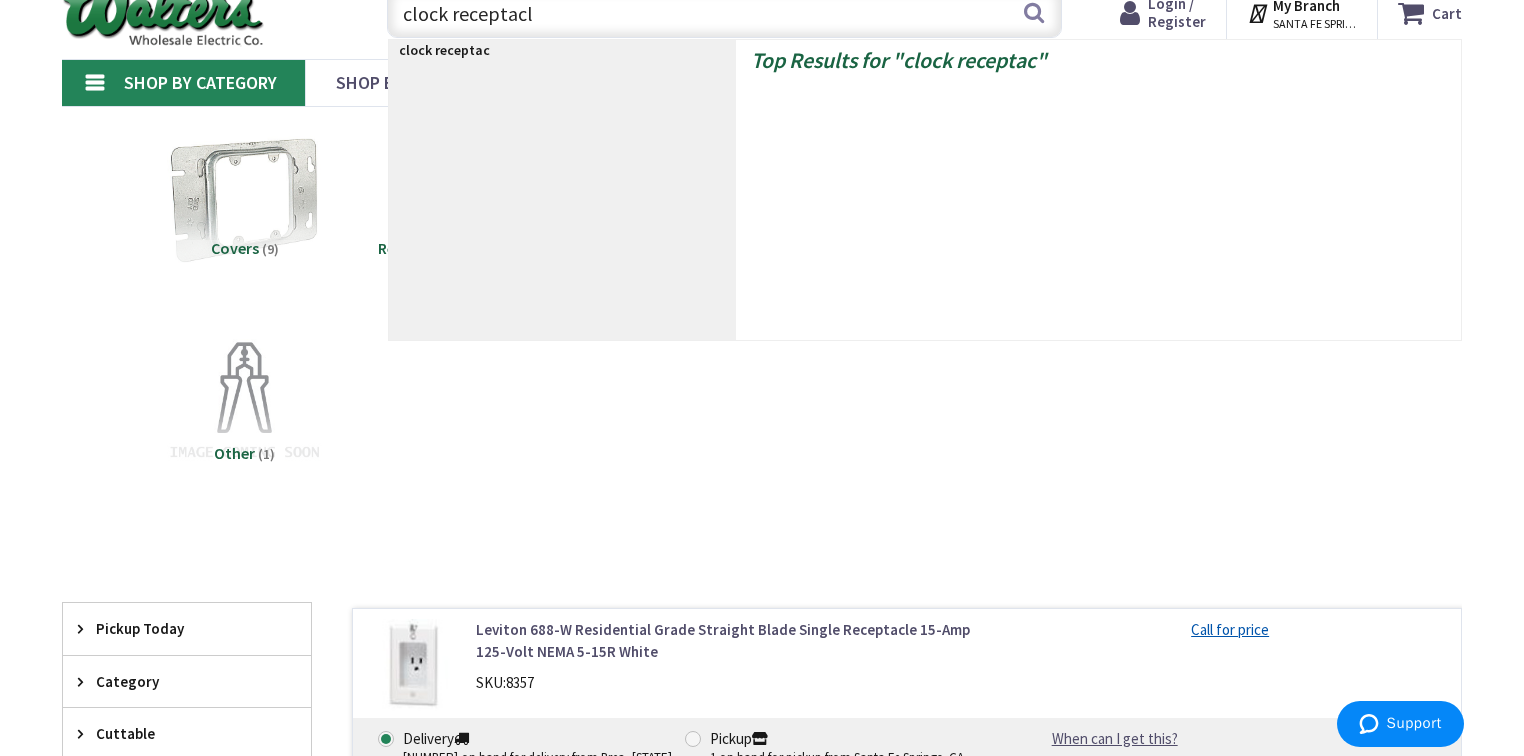 type on "clock receptacle" 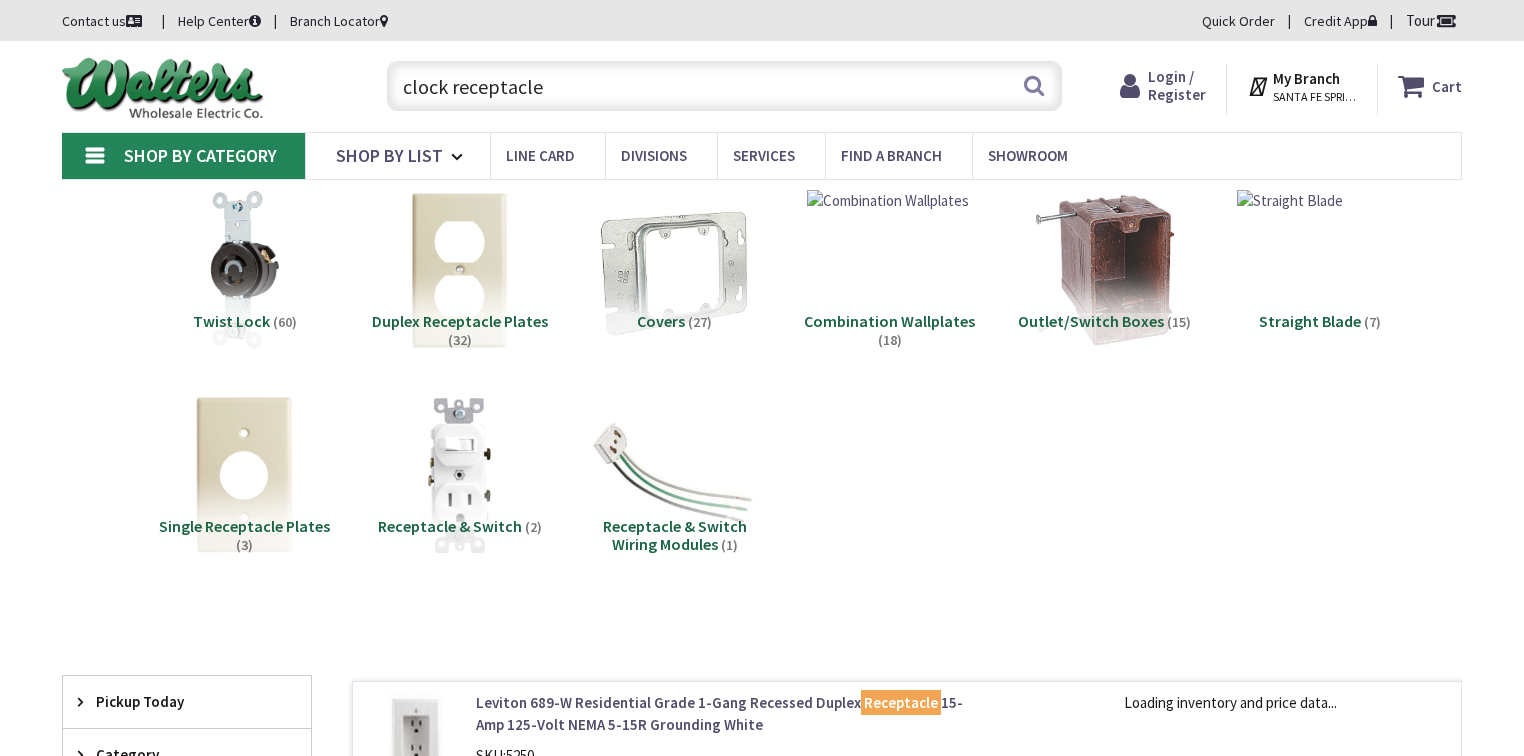 scroll, scrollTop: 0, scrollLeft: 0, axis: both 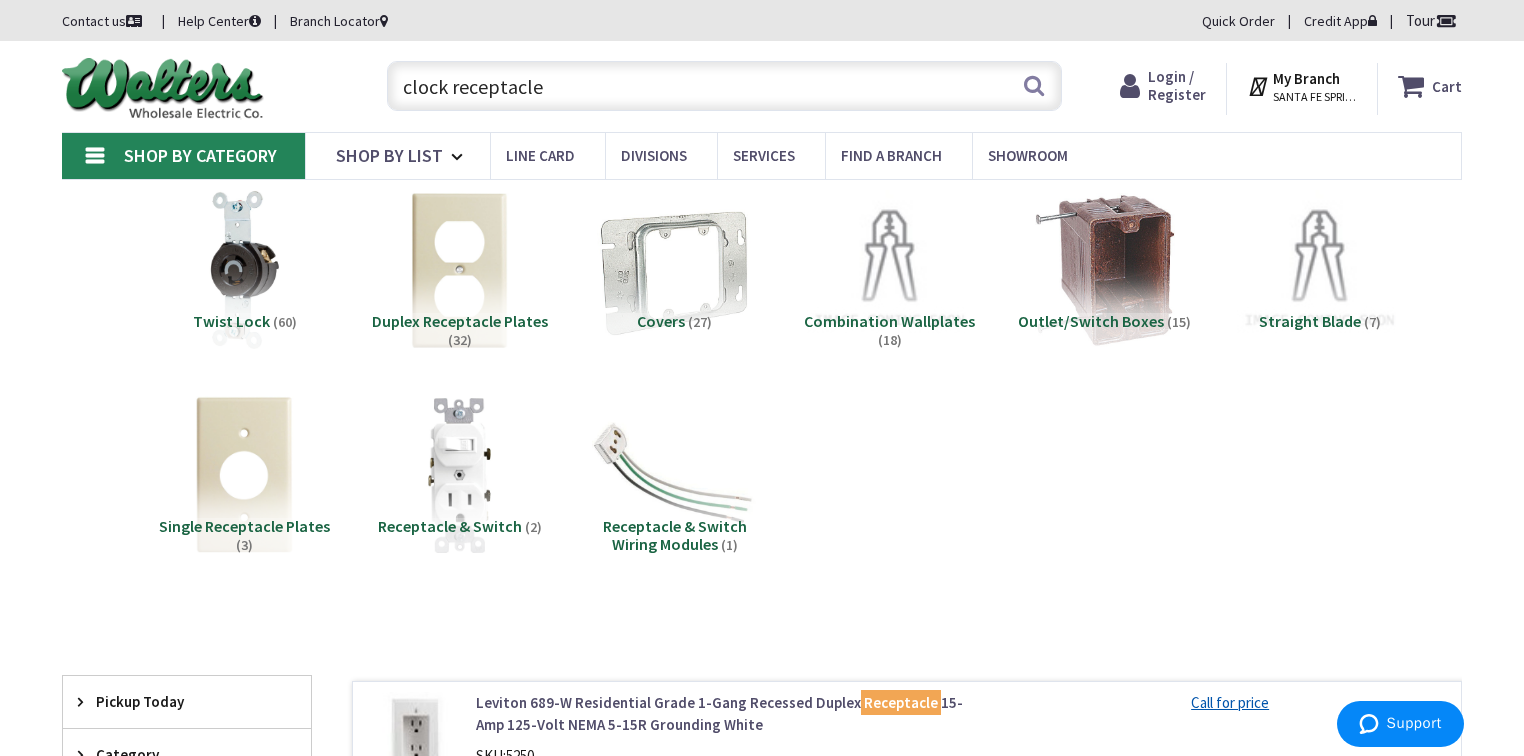 drag, startPoint x: 564, startPoint y: 92, endPoint x: 300, endPoint y: 80, distance: 264.27258 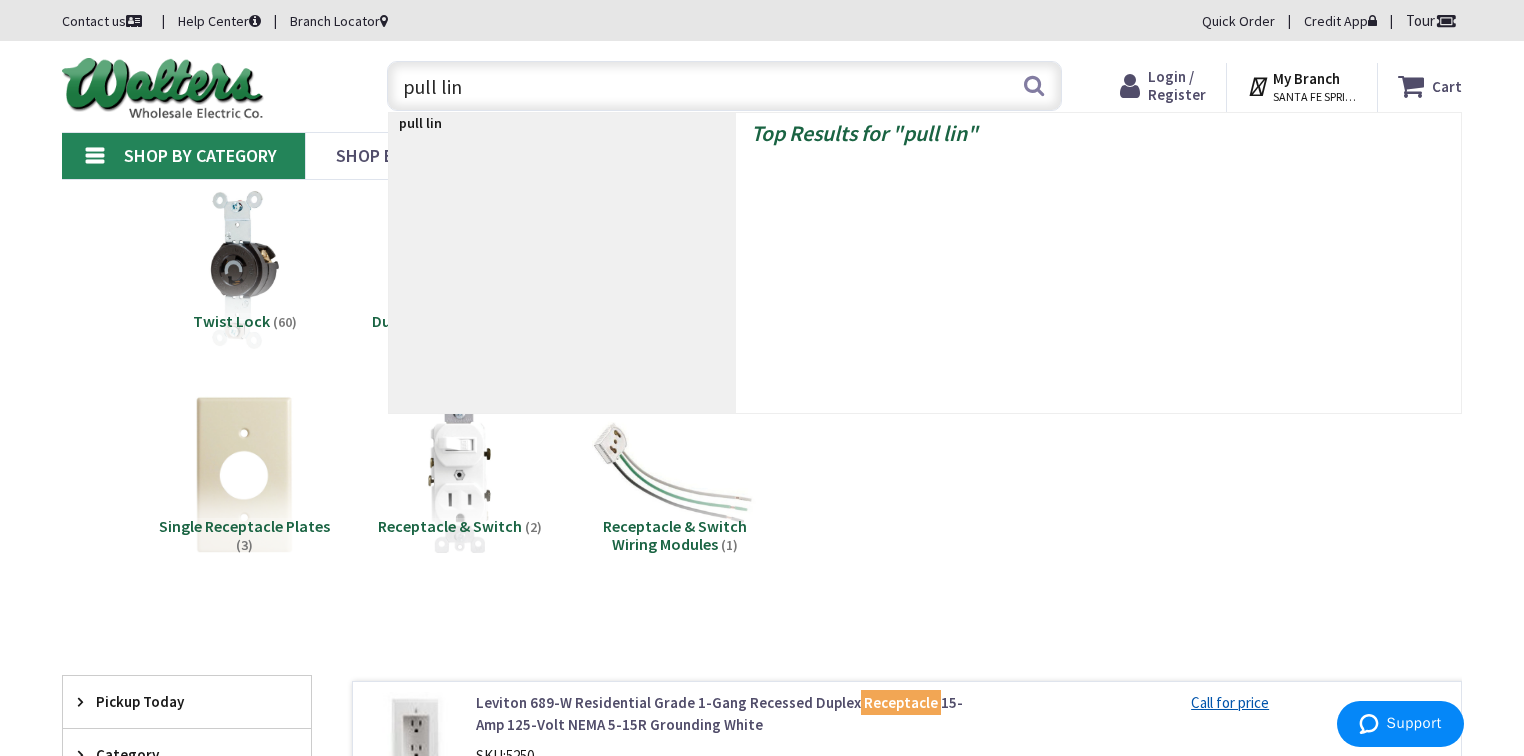 type on "pull line" 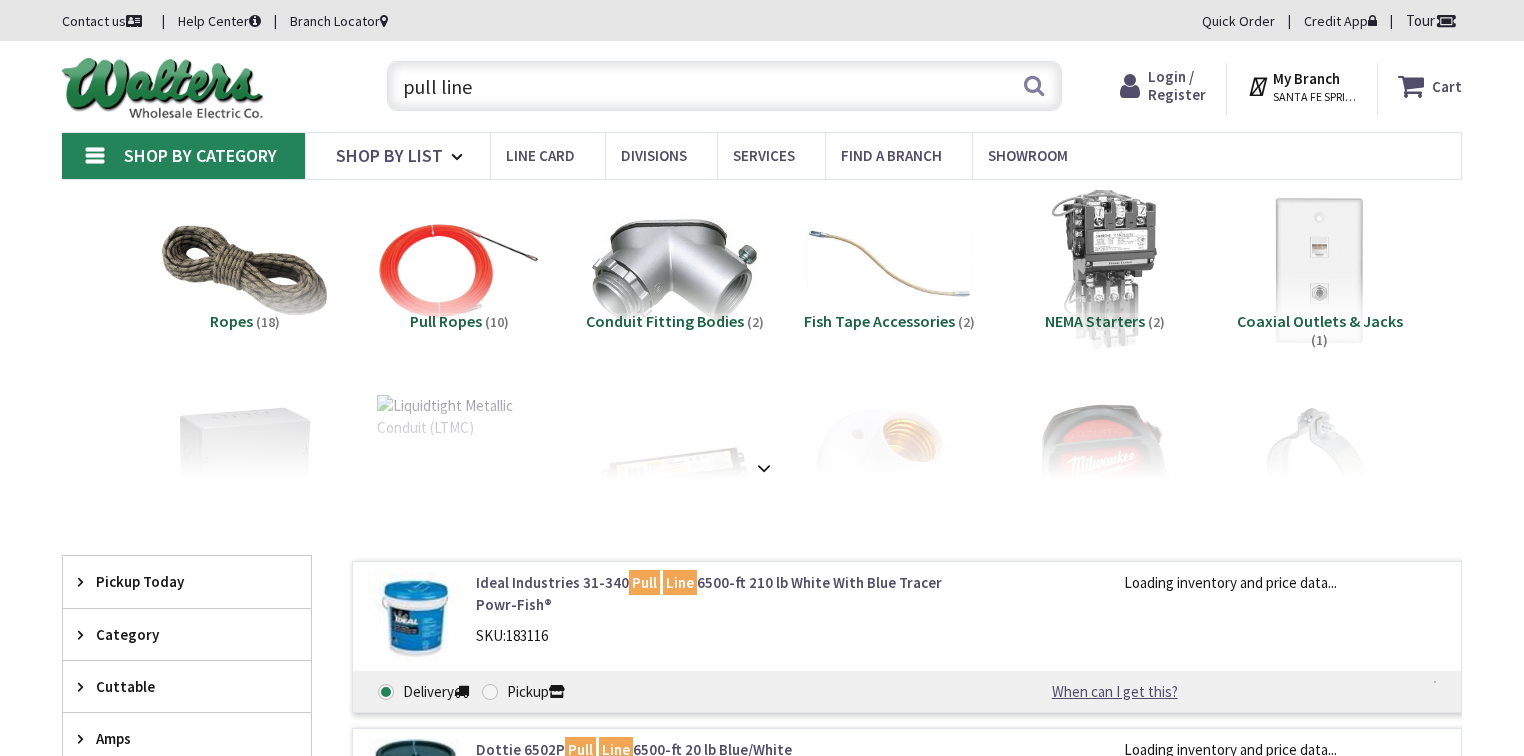 scroll, scrollTop: 0, scrollLeft: 0, axis: both 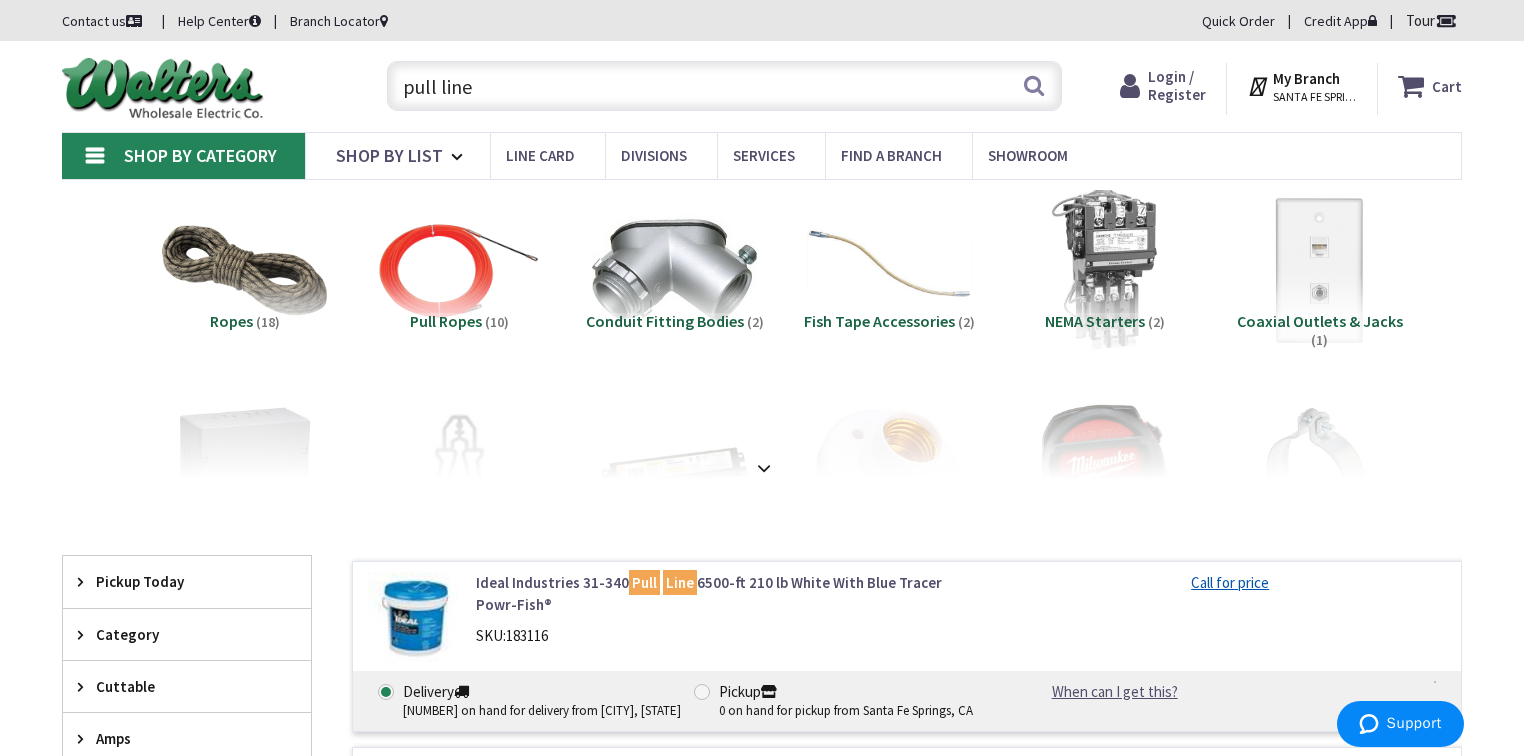 click on "pull line" at bounding box center (724, 86) 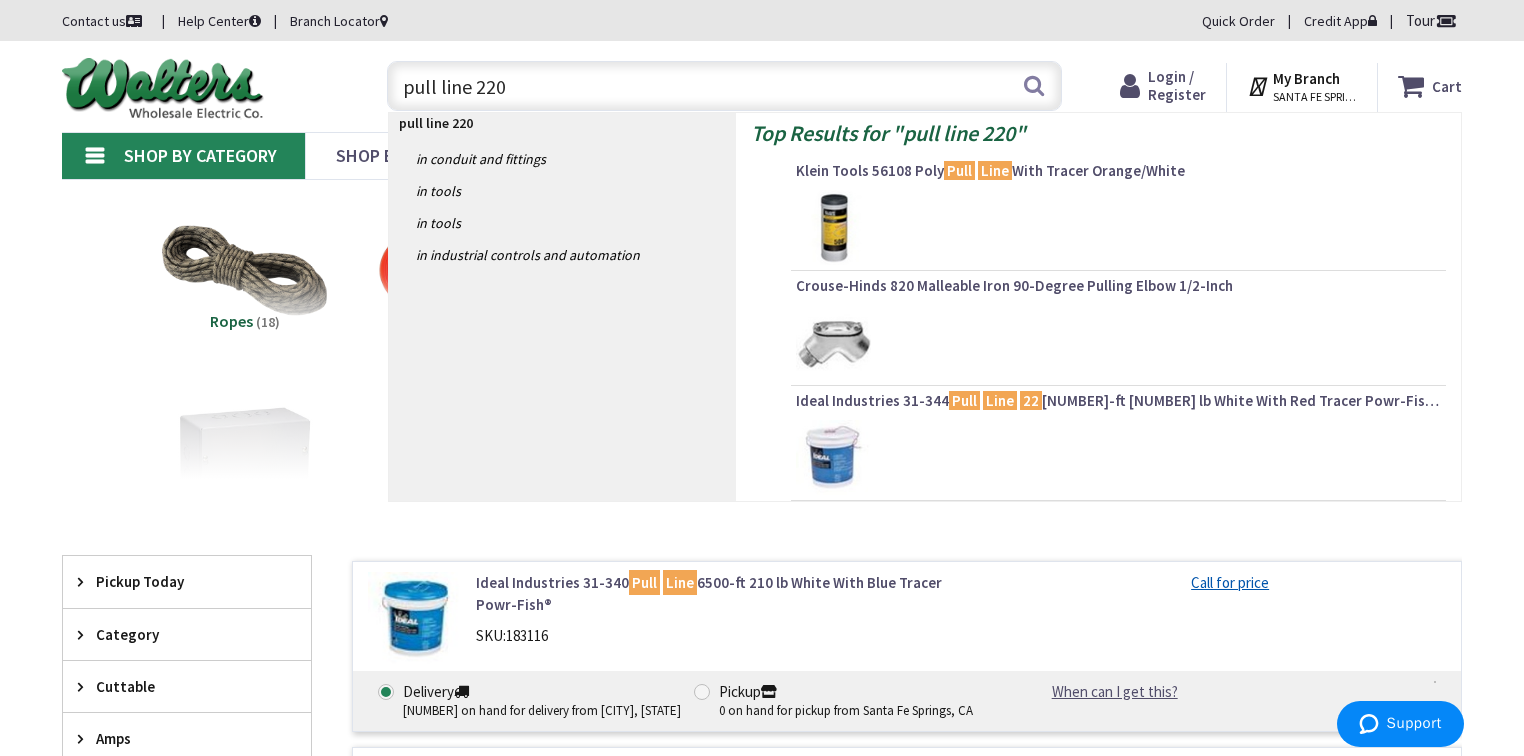 type on "pull line 2200" 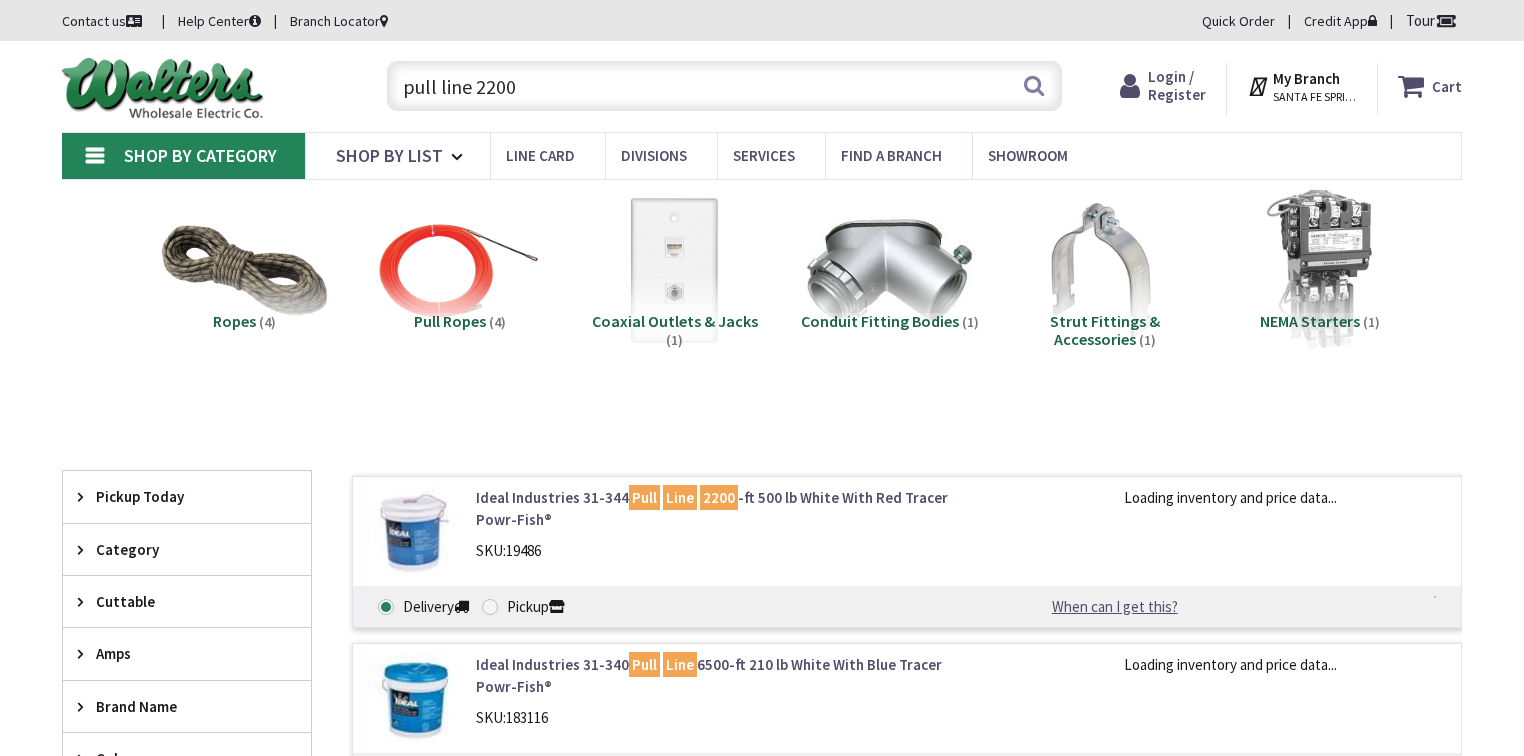scroll, scrollTop: 0, scrollLeft: 0, axis: both 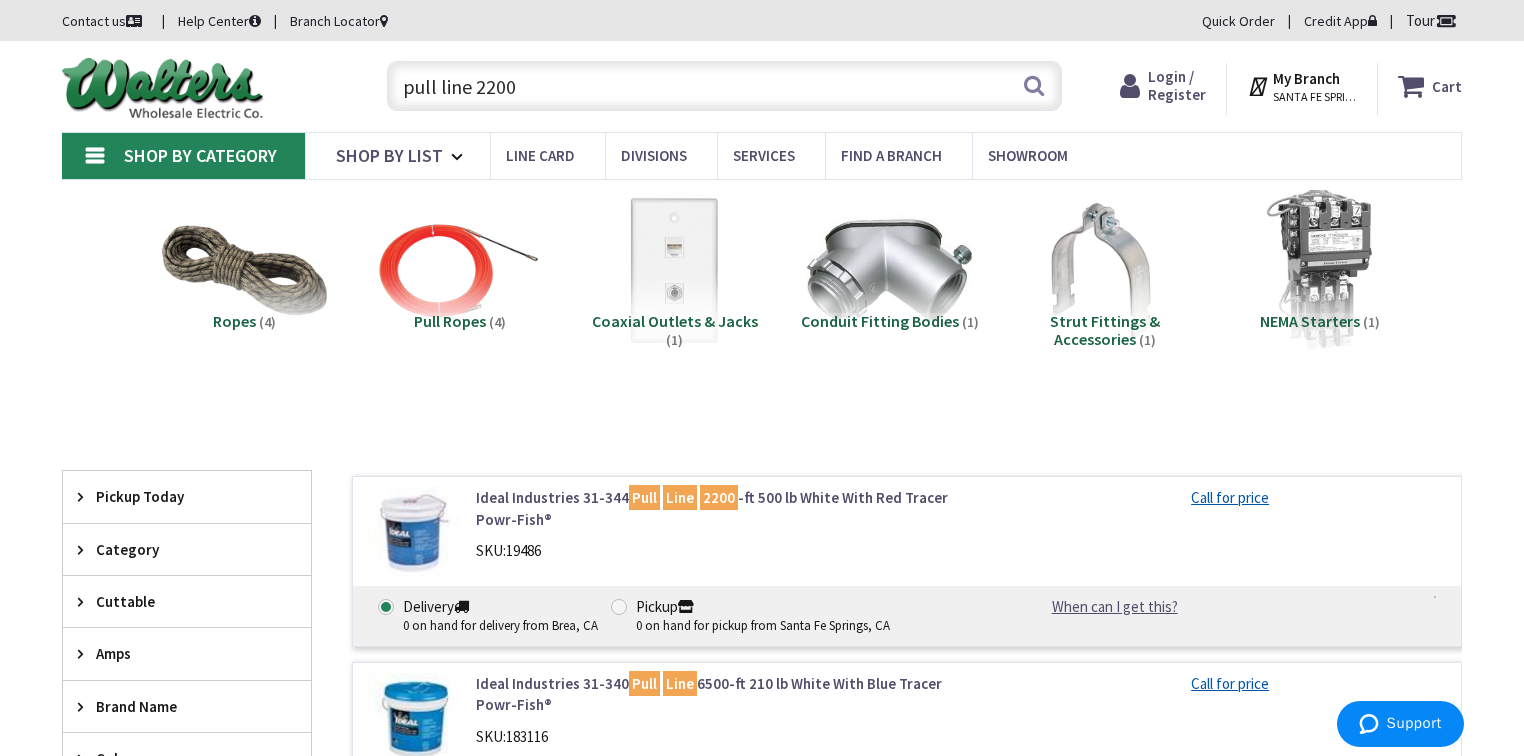 drag, startPoint x: 516, startPoint y: 85, endPoint x: 475, endPoint y: 78, distance: 41.59327 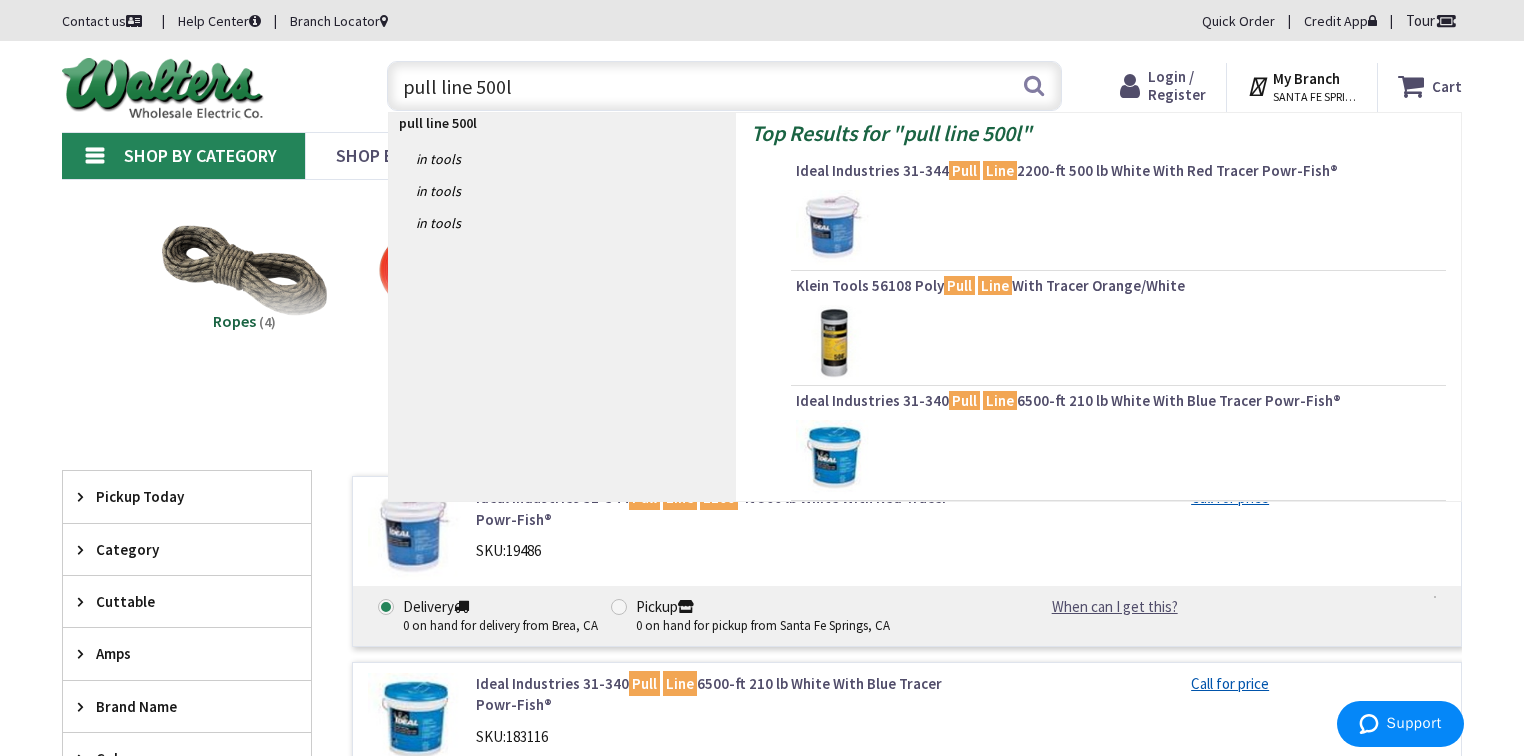 type on "pull line 500lb" 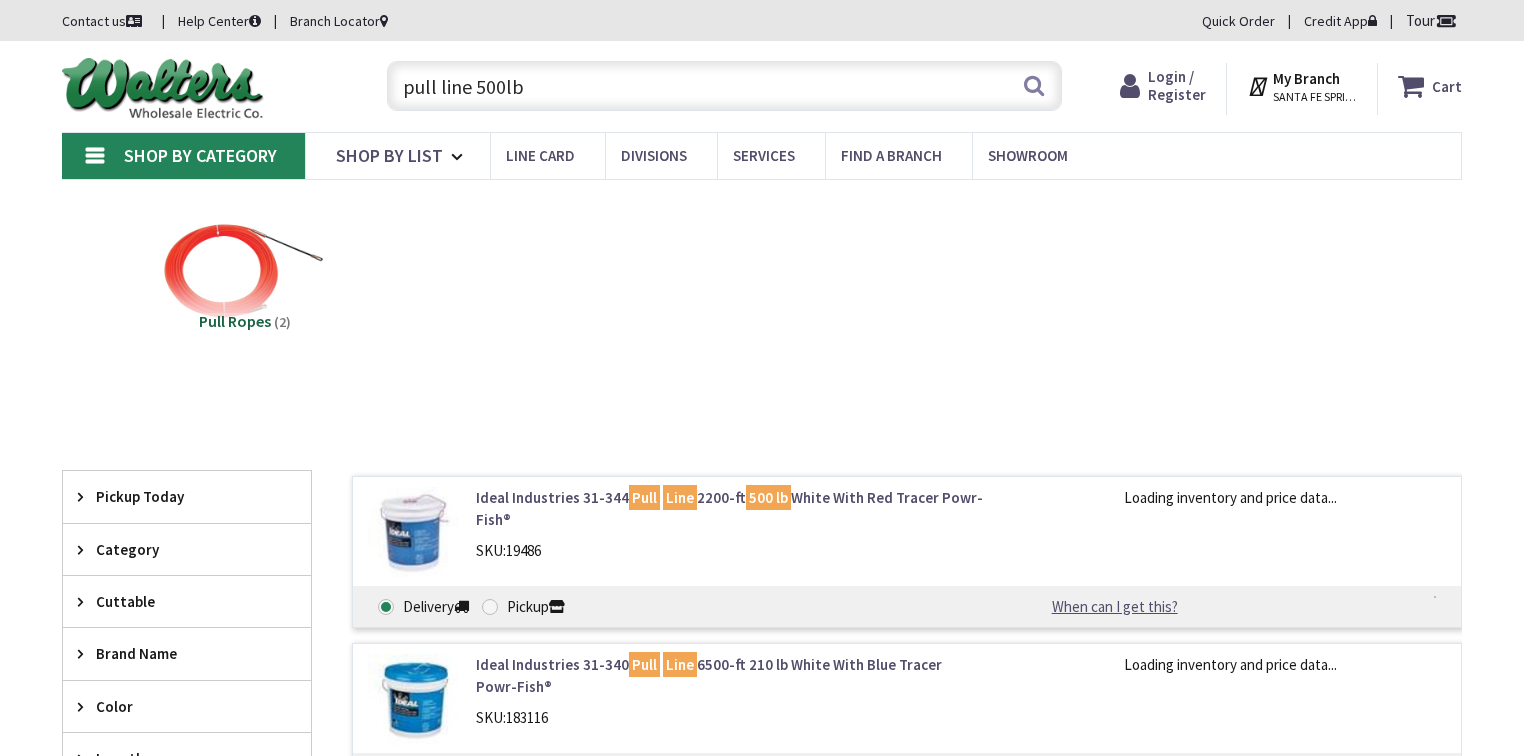 scroll, scrollTop: 0, scrollLeft: 0, axis: both 